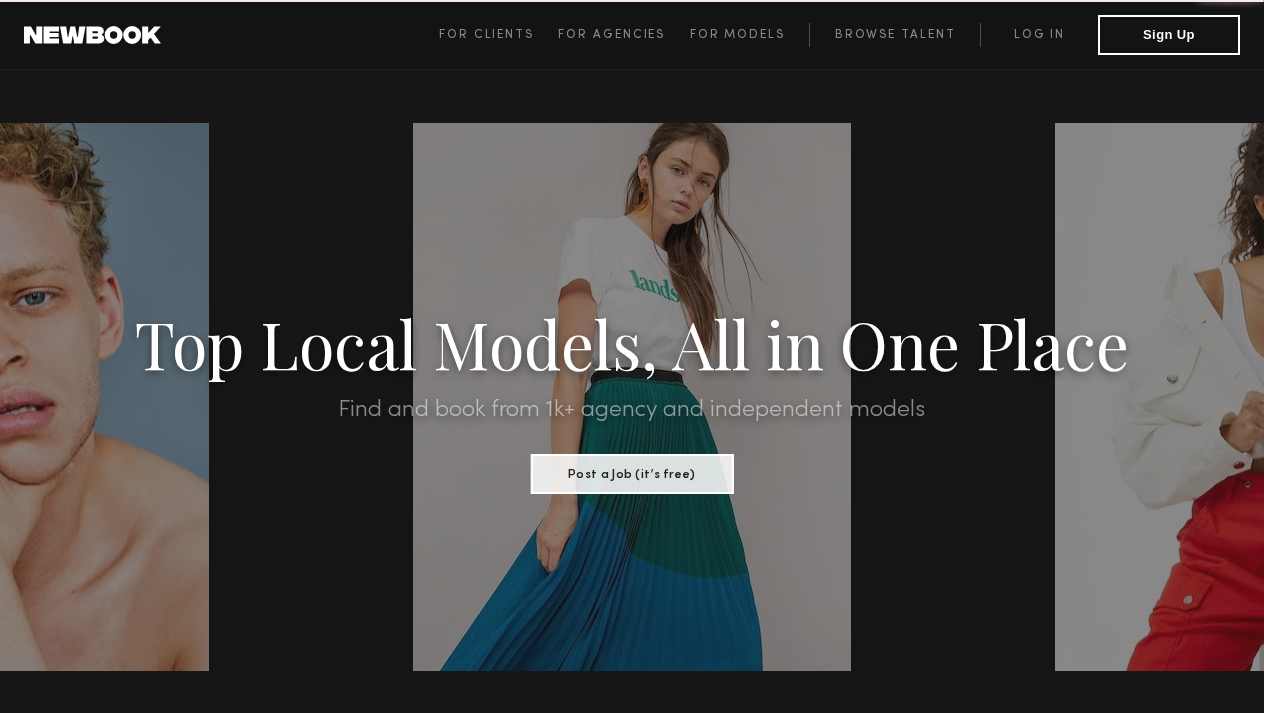 scroll, scrollTop: 0, scrollLeft: 0, axis: both 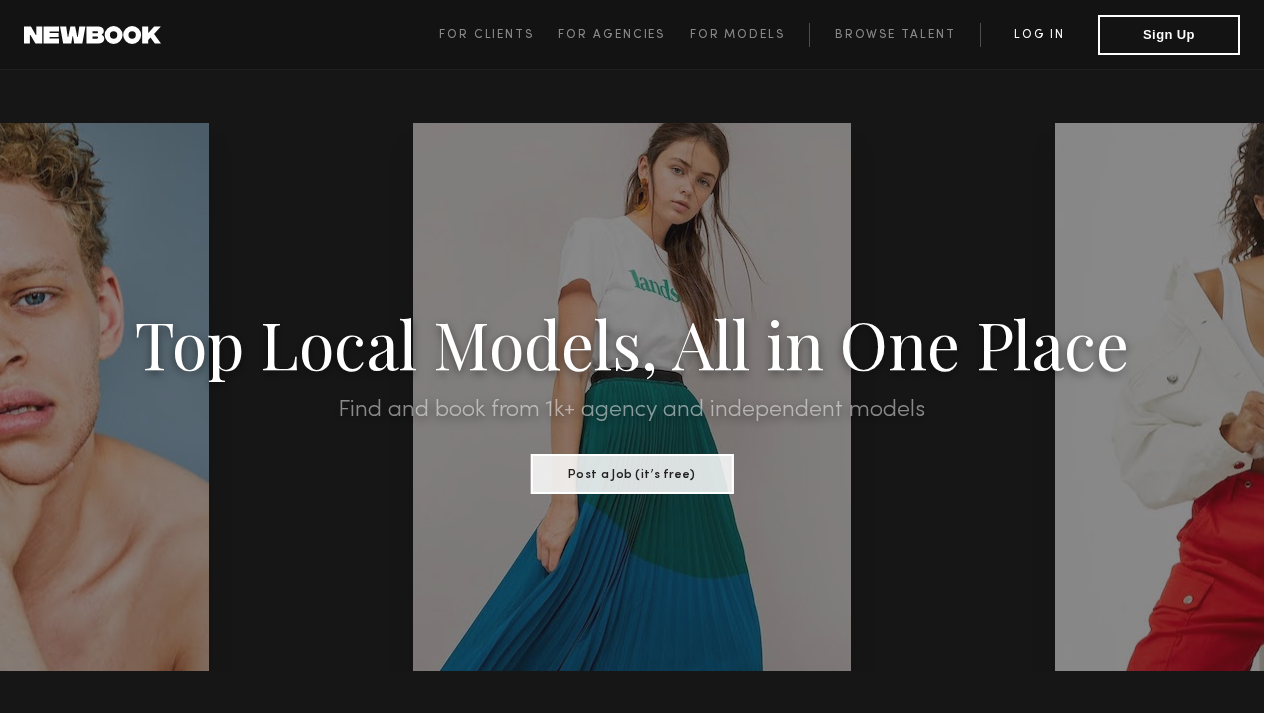click on "Log in" 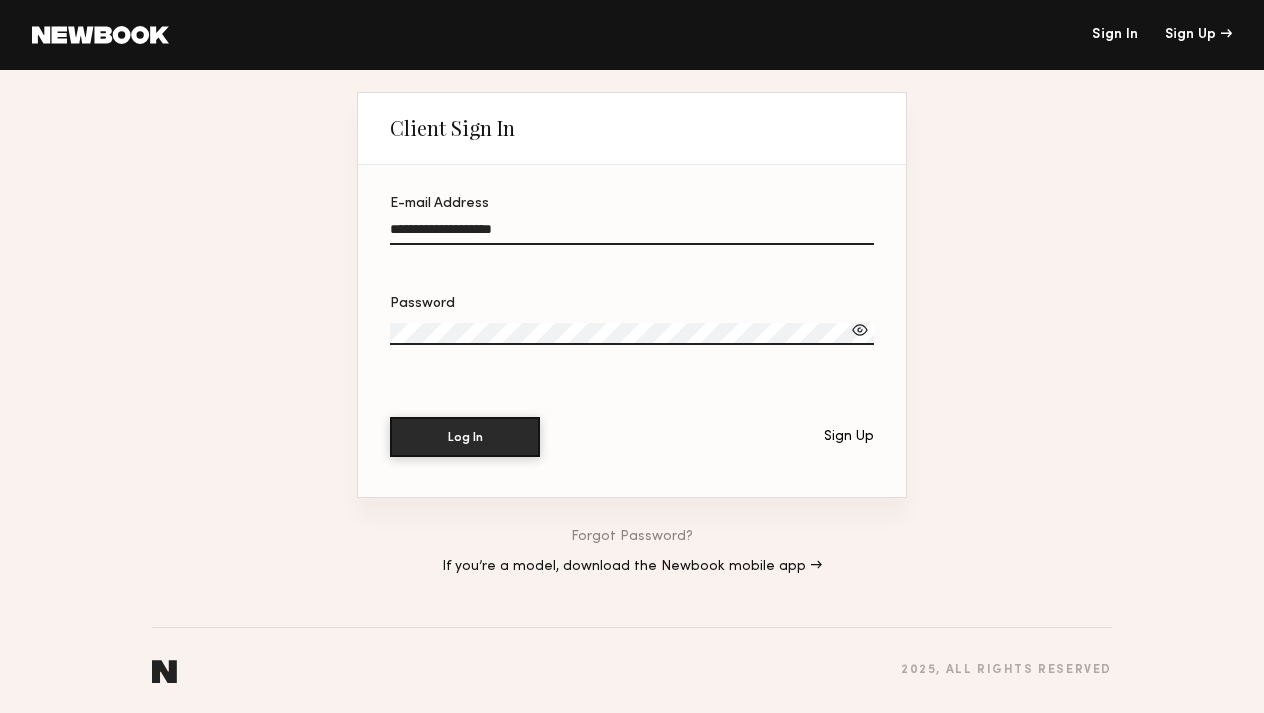 type on "**********" 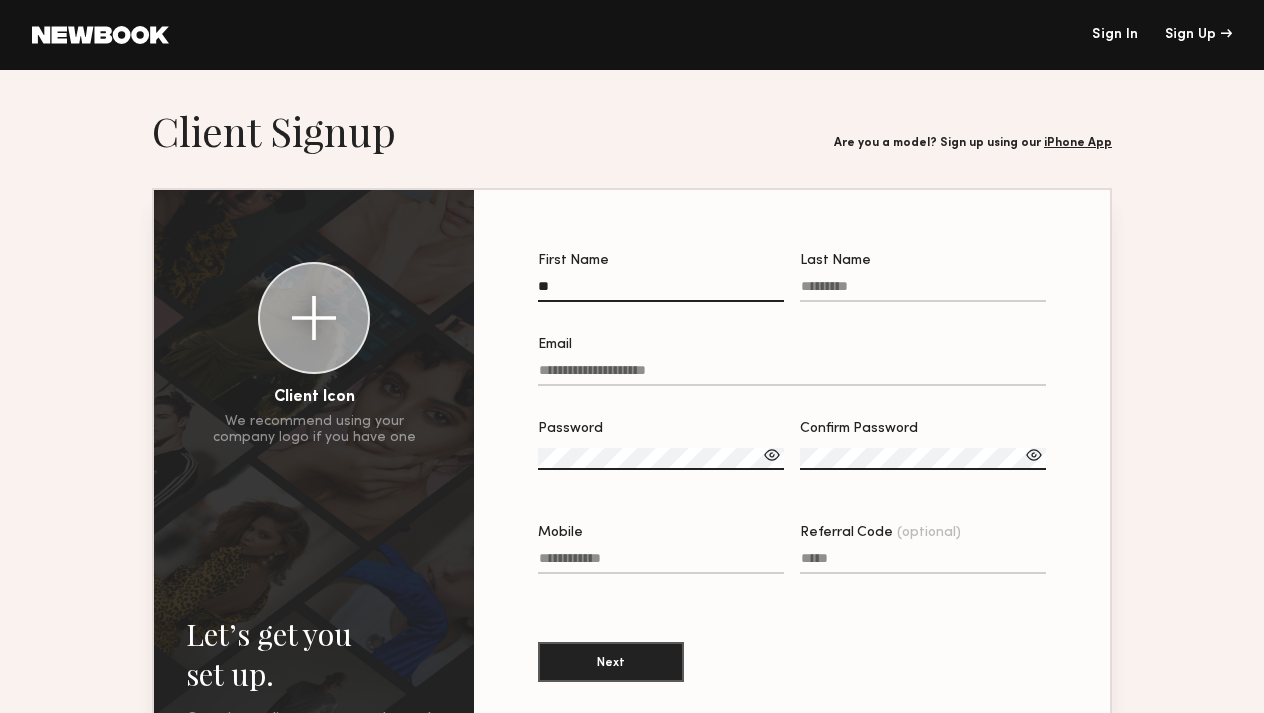 type on "*" 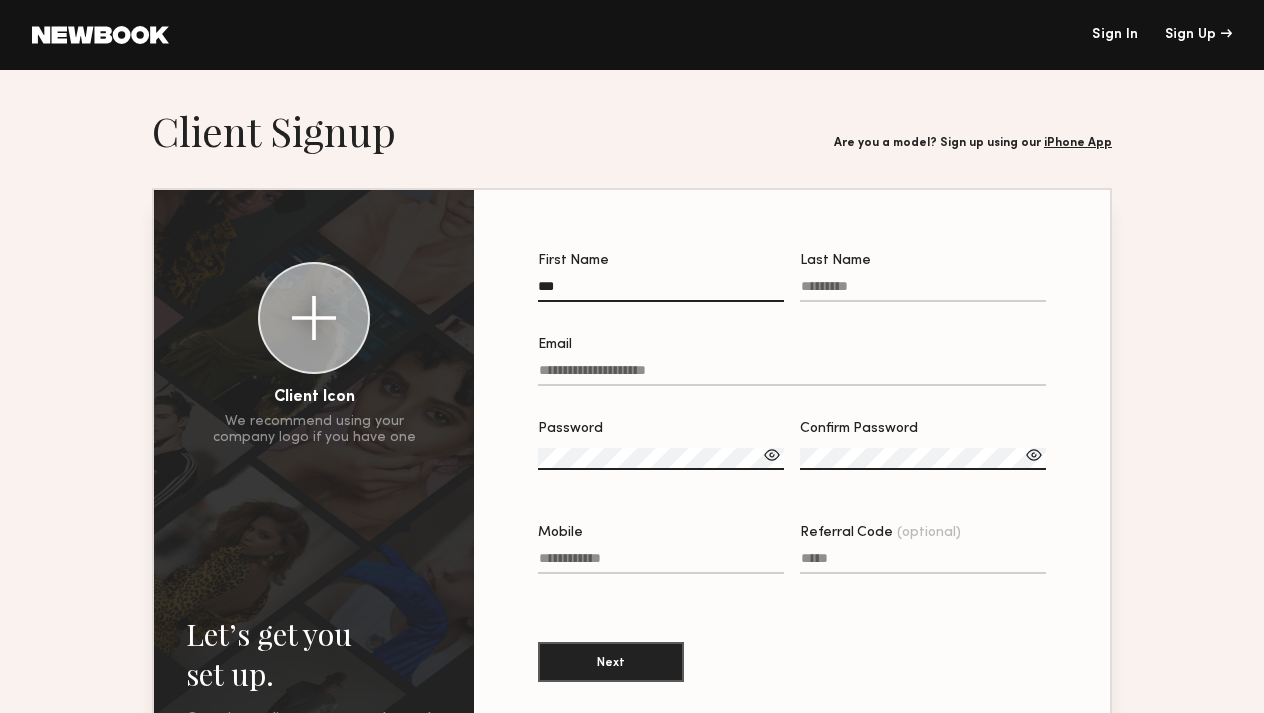 type on "***" 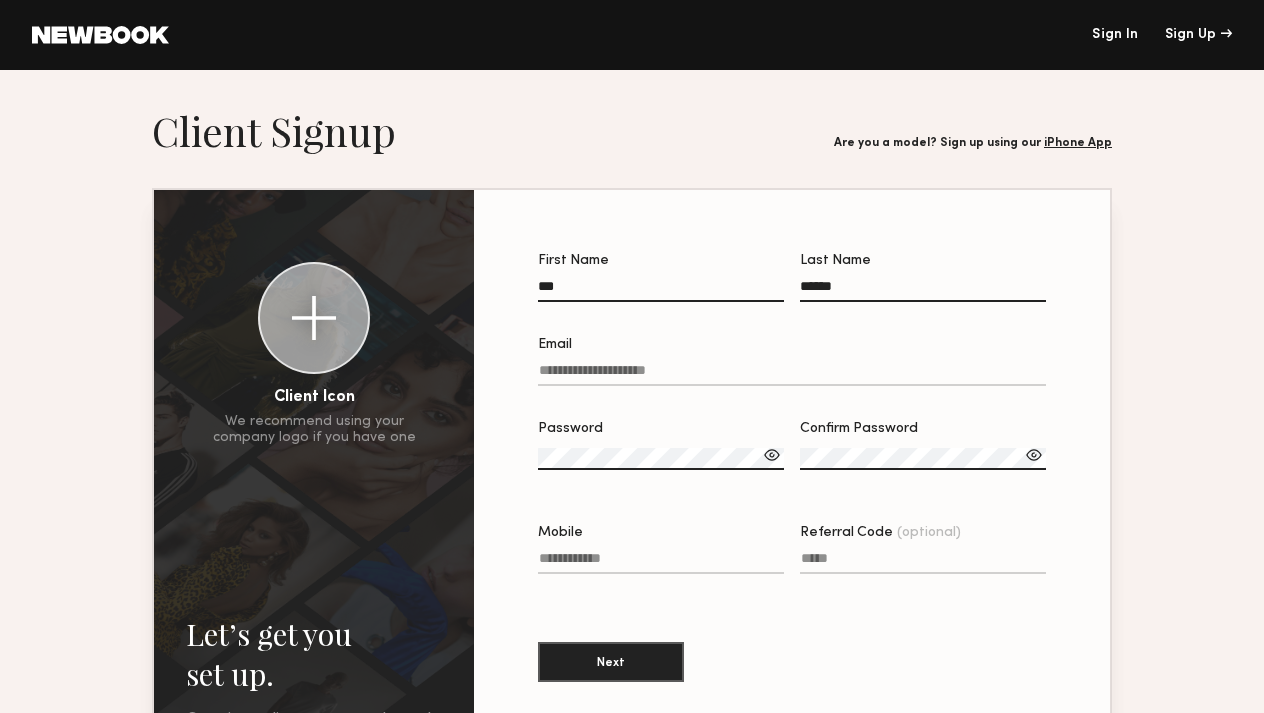 type on "******" 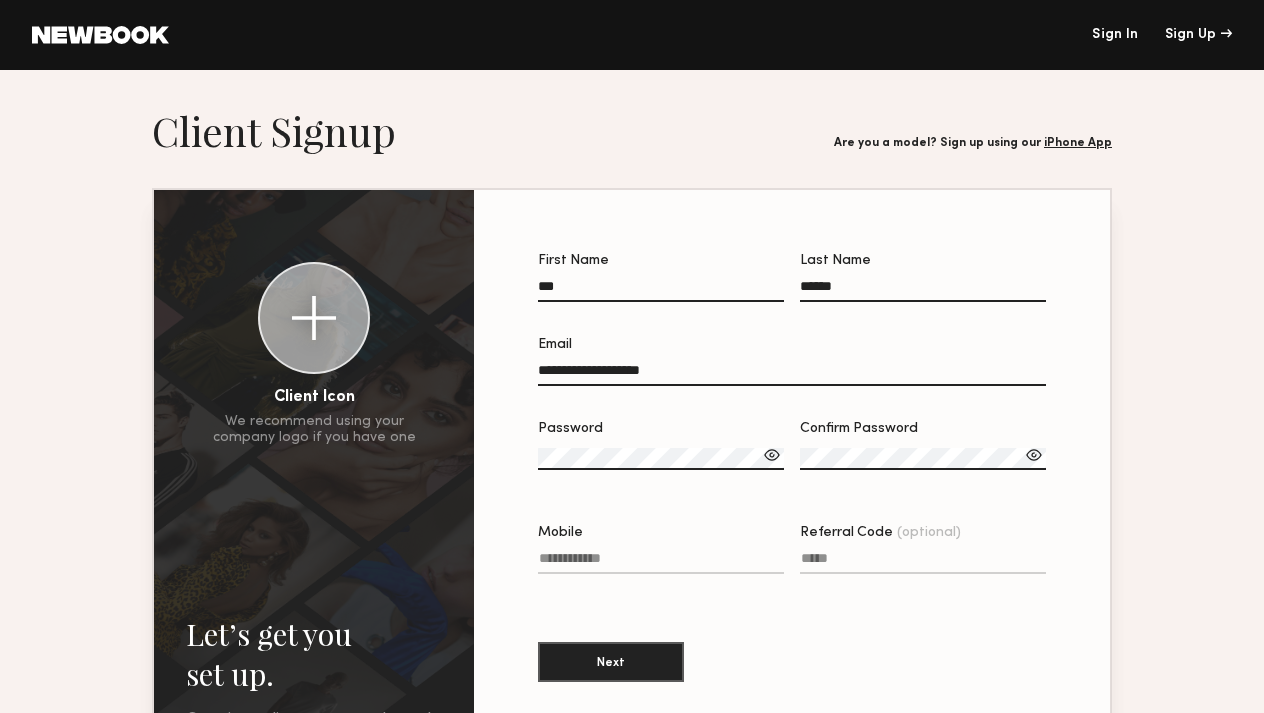 type on "**********" 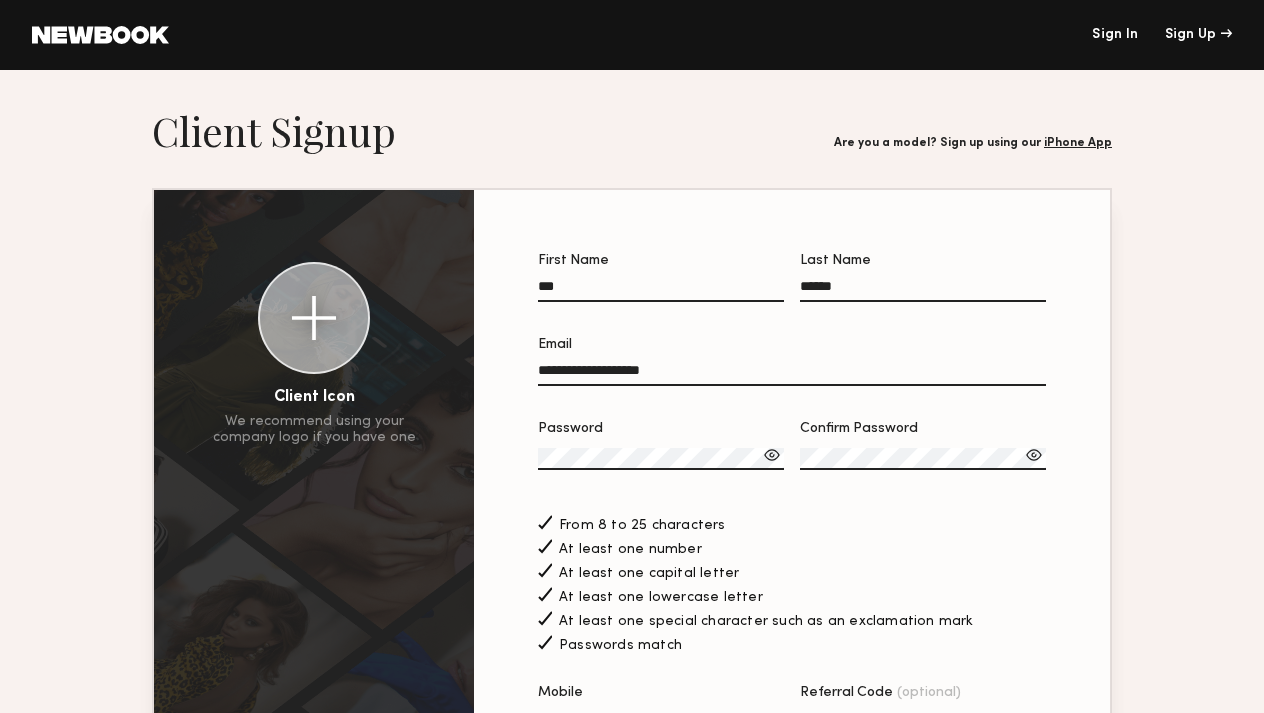 click 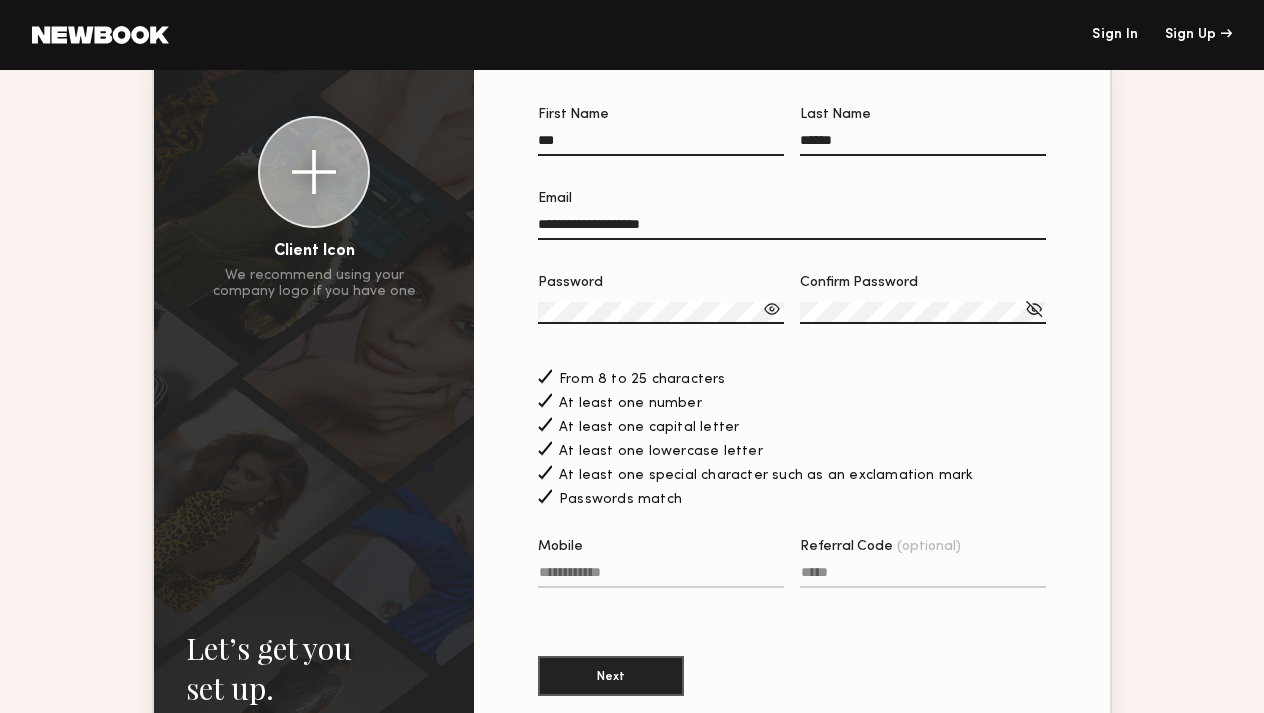 scroll, scrollTop: 165, scrollLeft: 0, axis: vertical 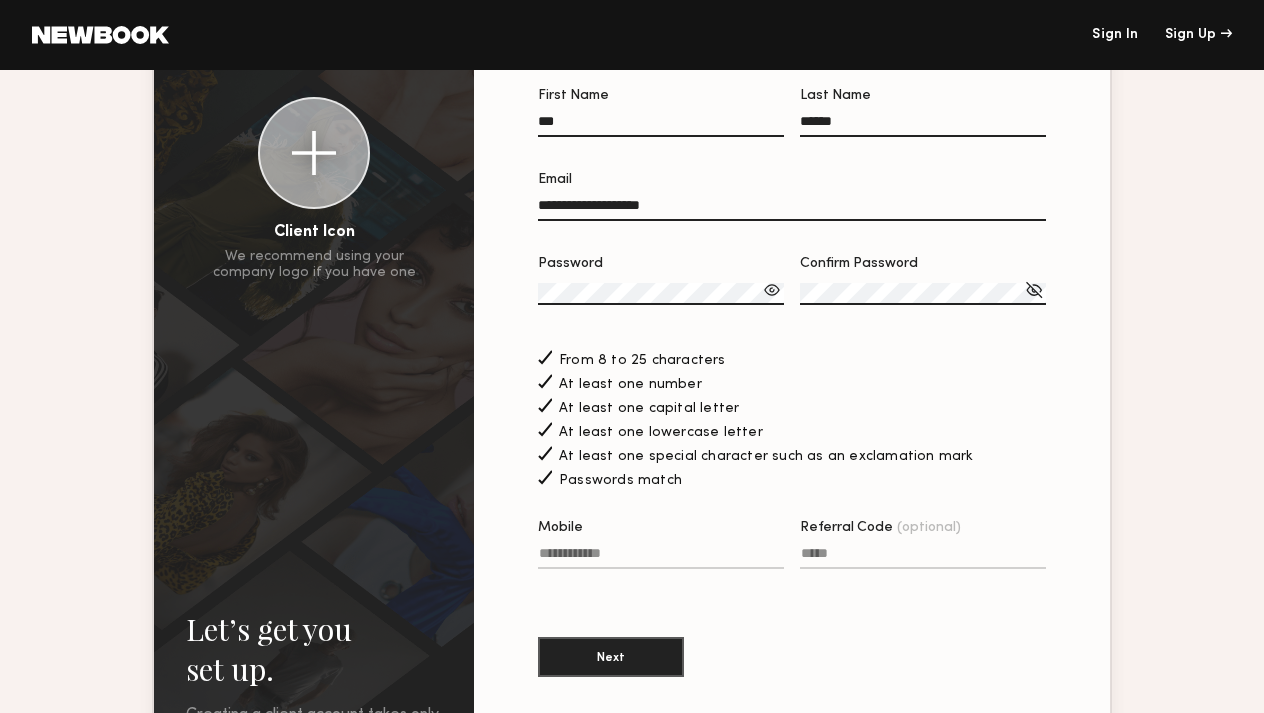 click on "Mobile" 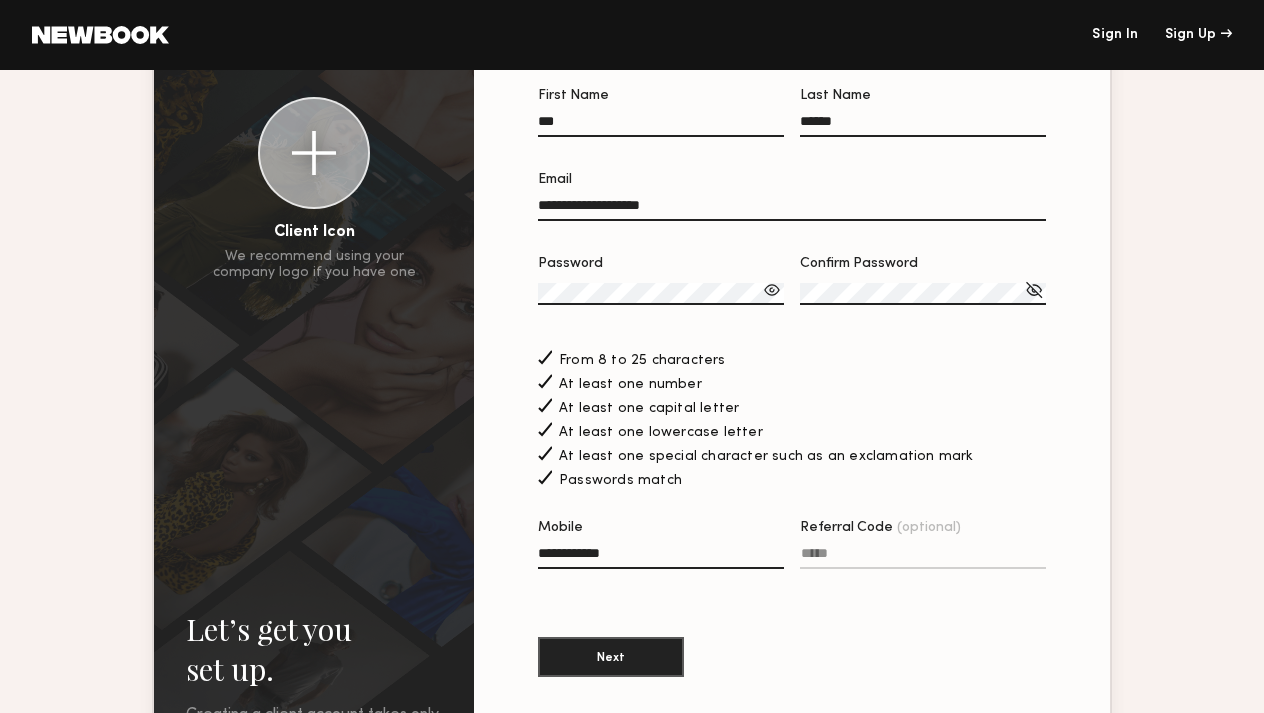type on "**********" 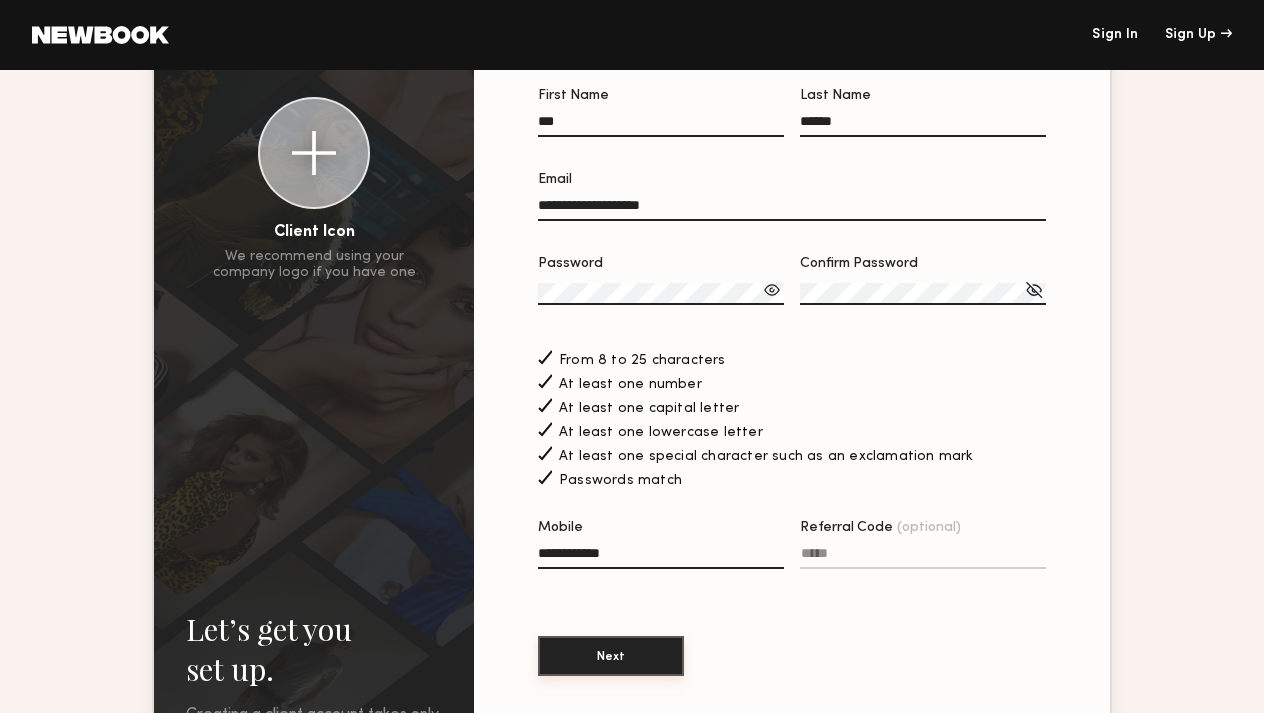 click on "Next" 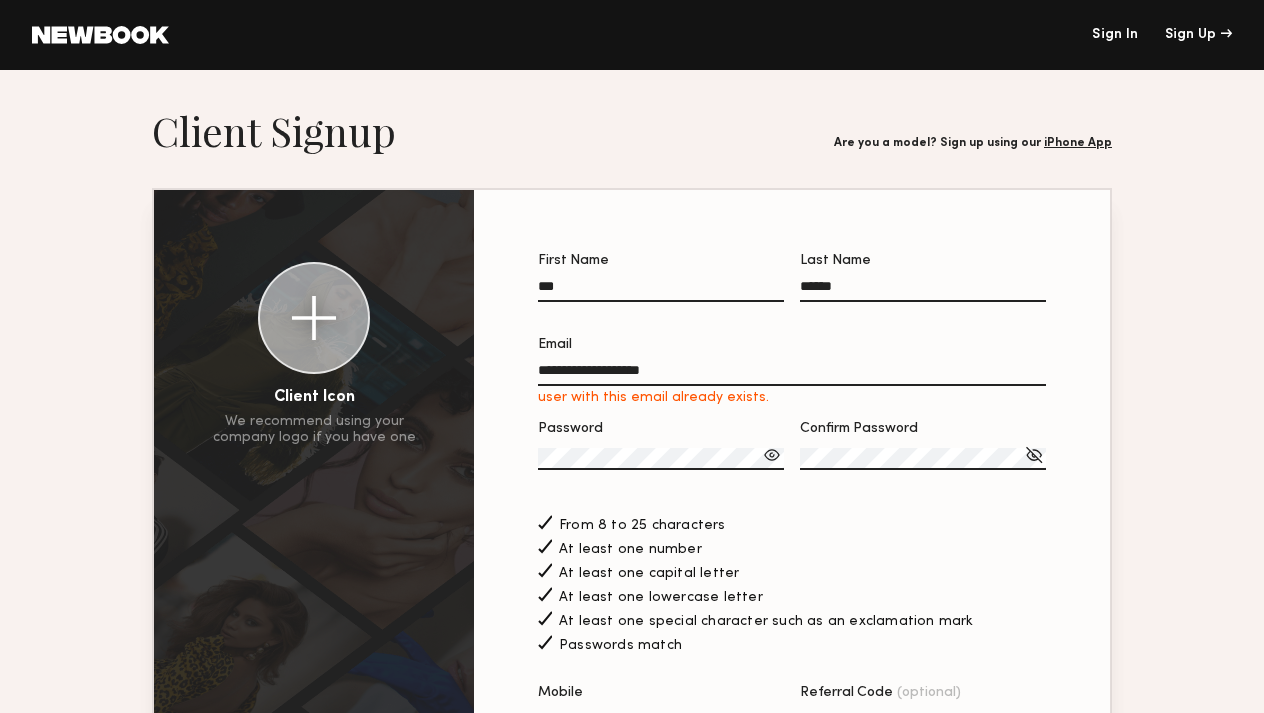 scroll, scrollTop: 0, scrollLeft: 0, axis: both 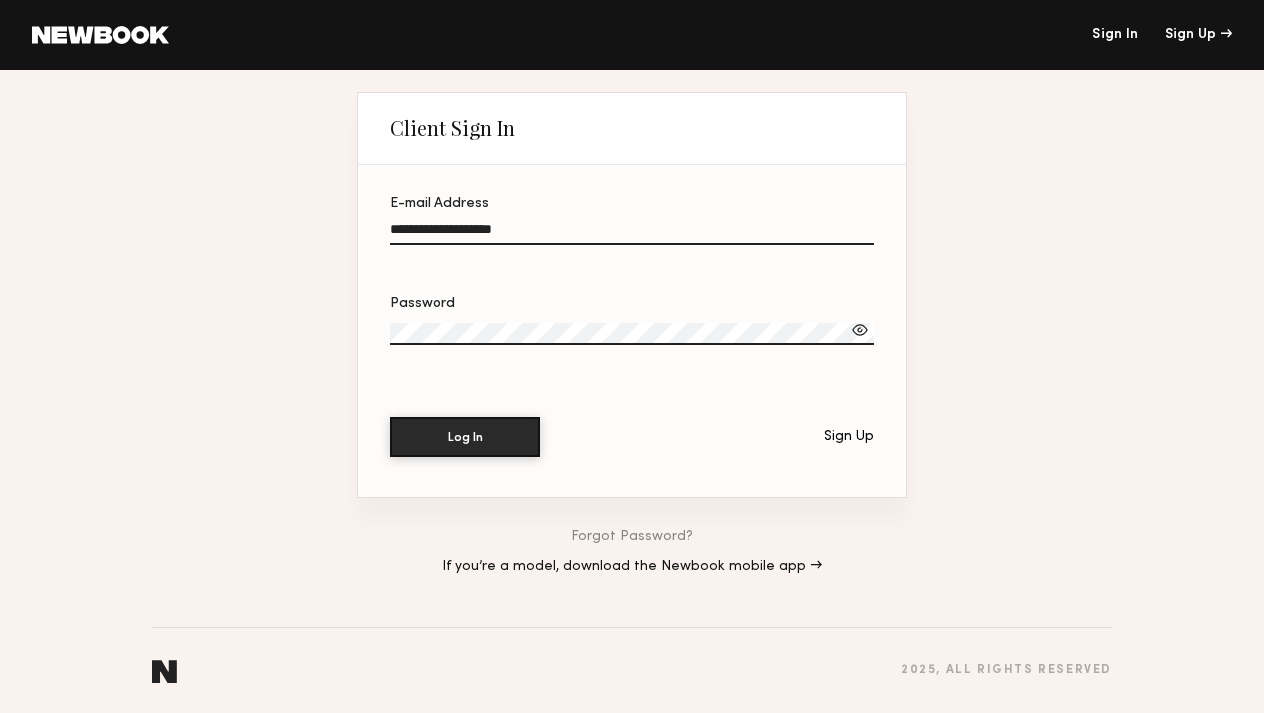 type on "**********" 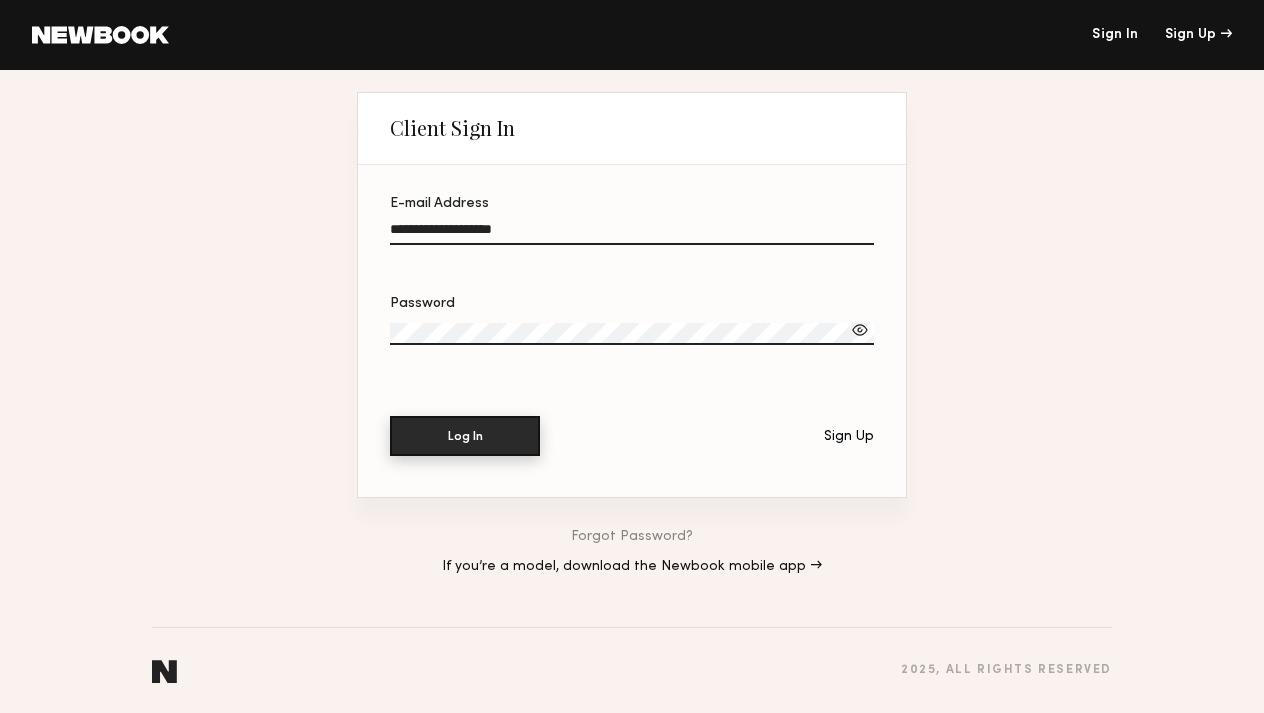 click on "Log In" 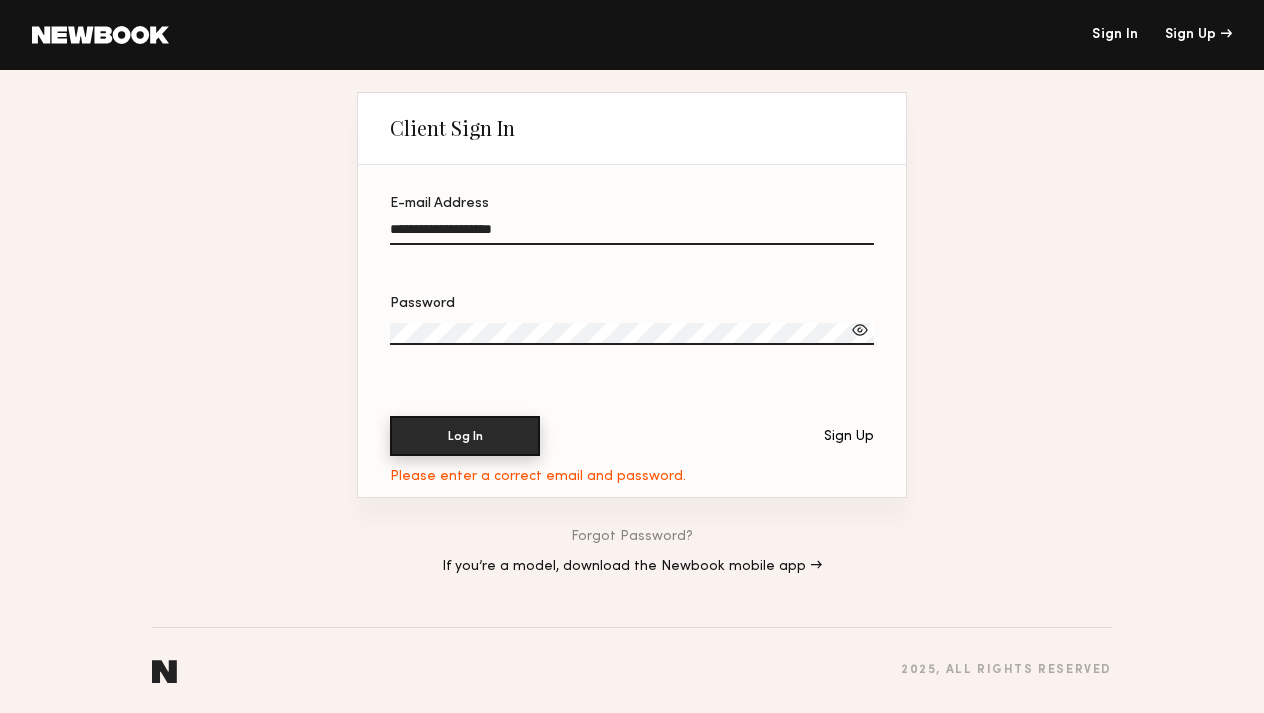 click on "Log In" 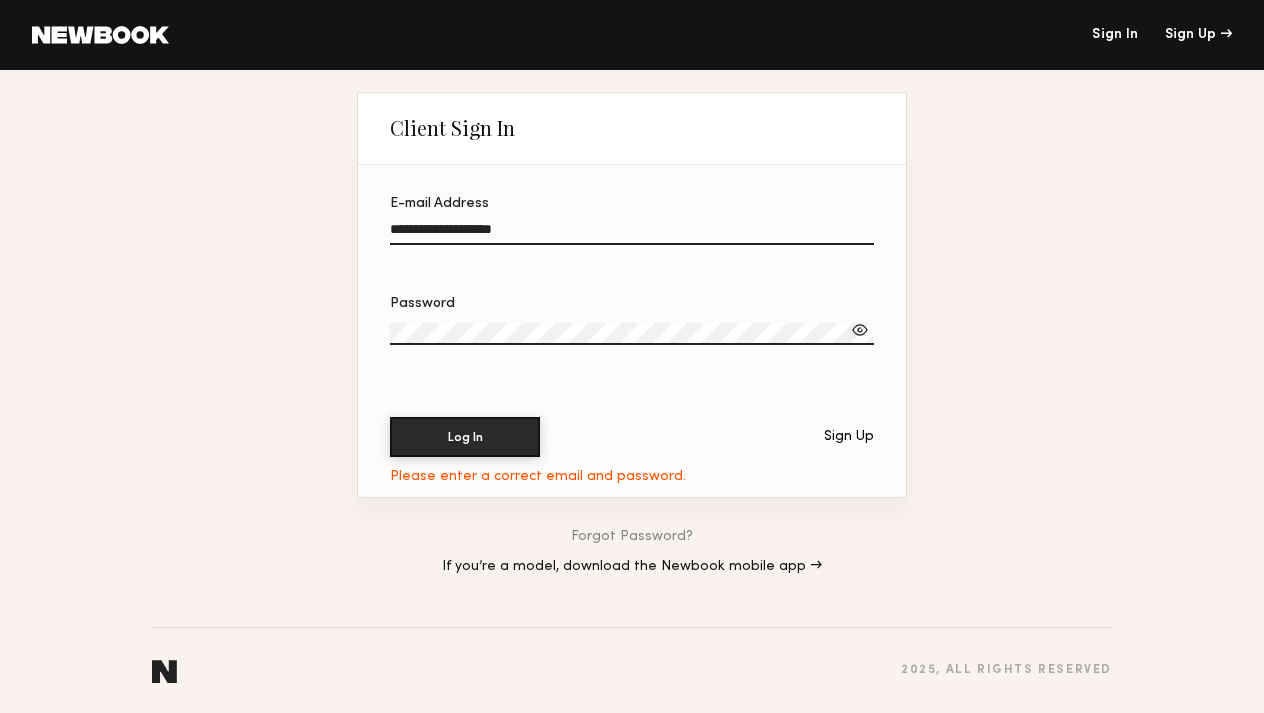 click on "**********" 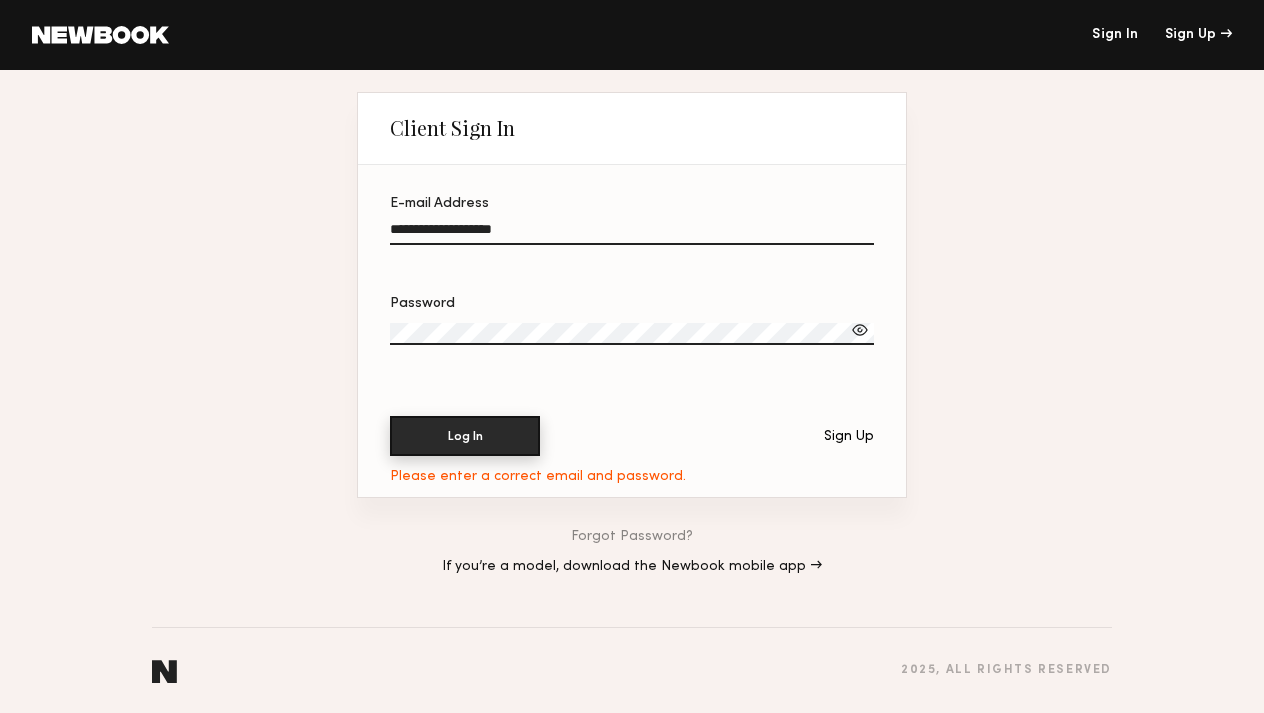click on "Log In" 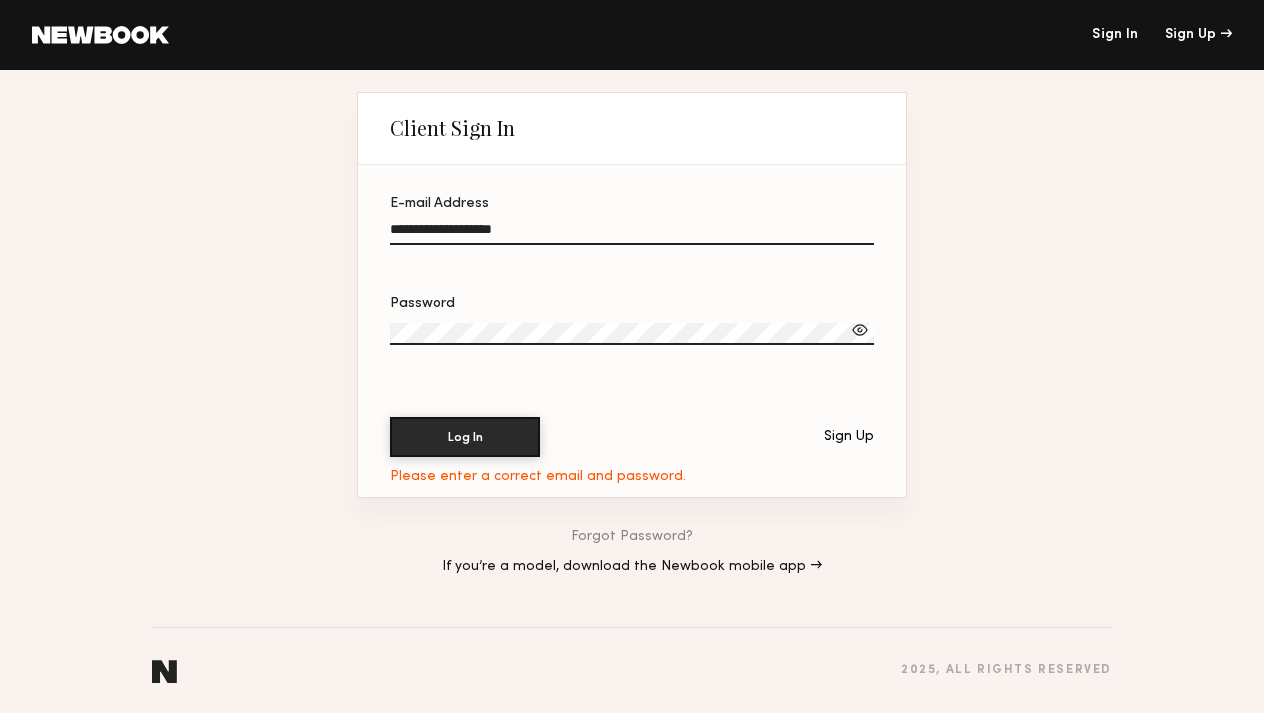 click on "Forgot Password?" 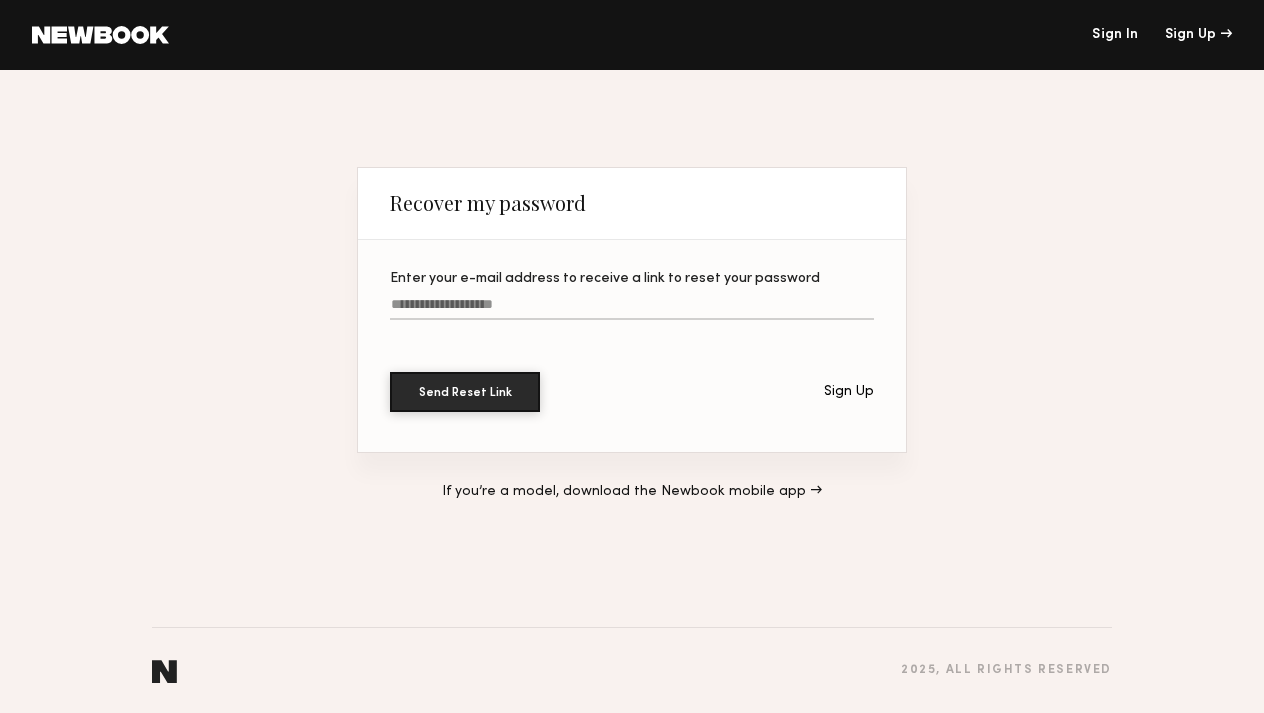click on "Enter your e-mail address to receive a link to reset your password" 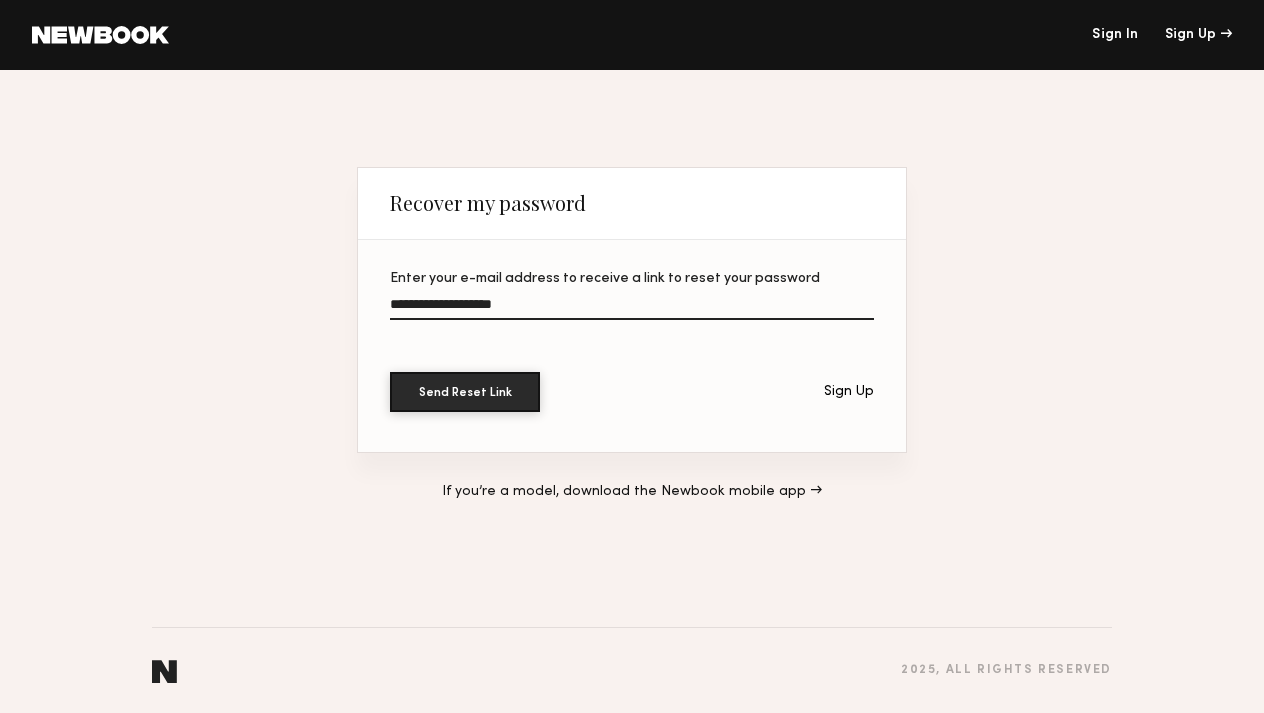 type on "**********" 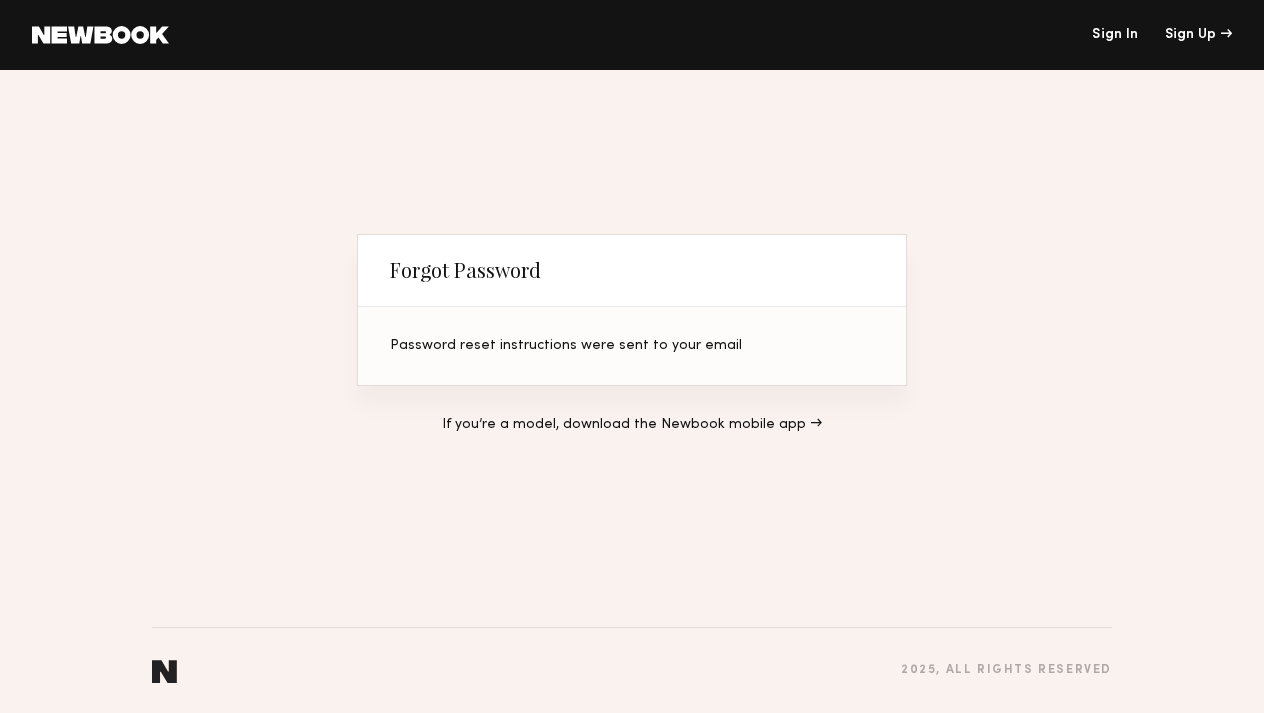 click on "Sign In" 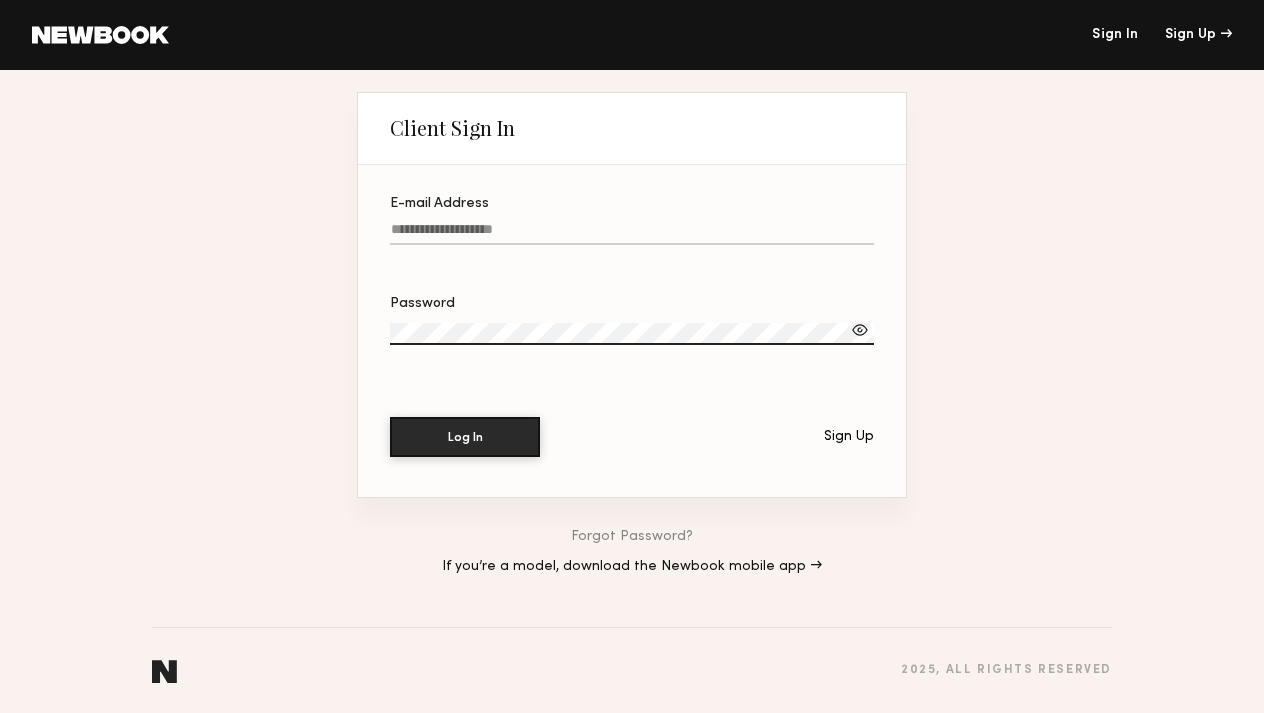 type on "**********" 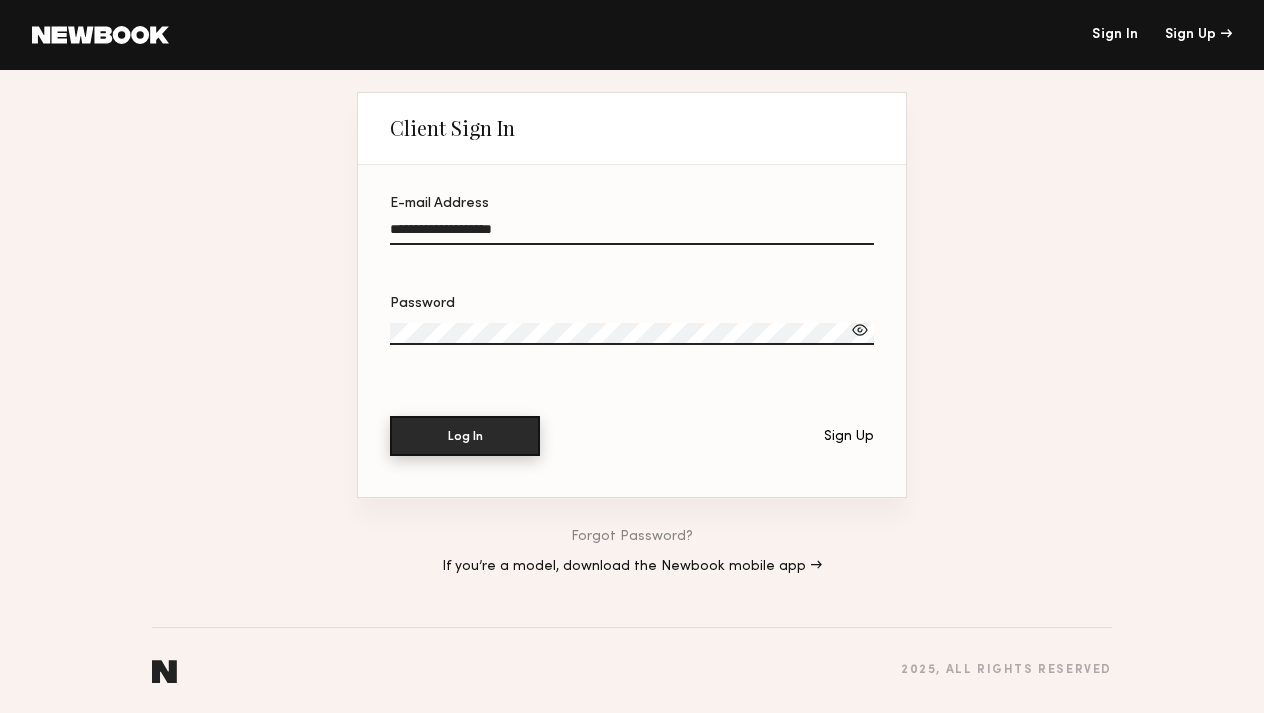 click on "Log In" 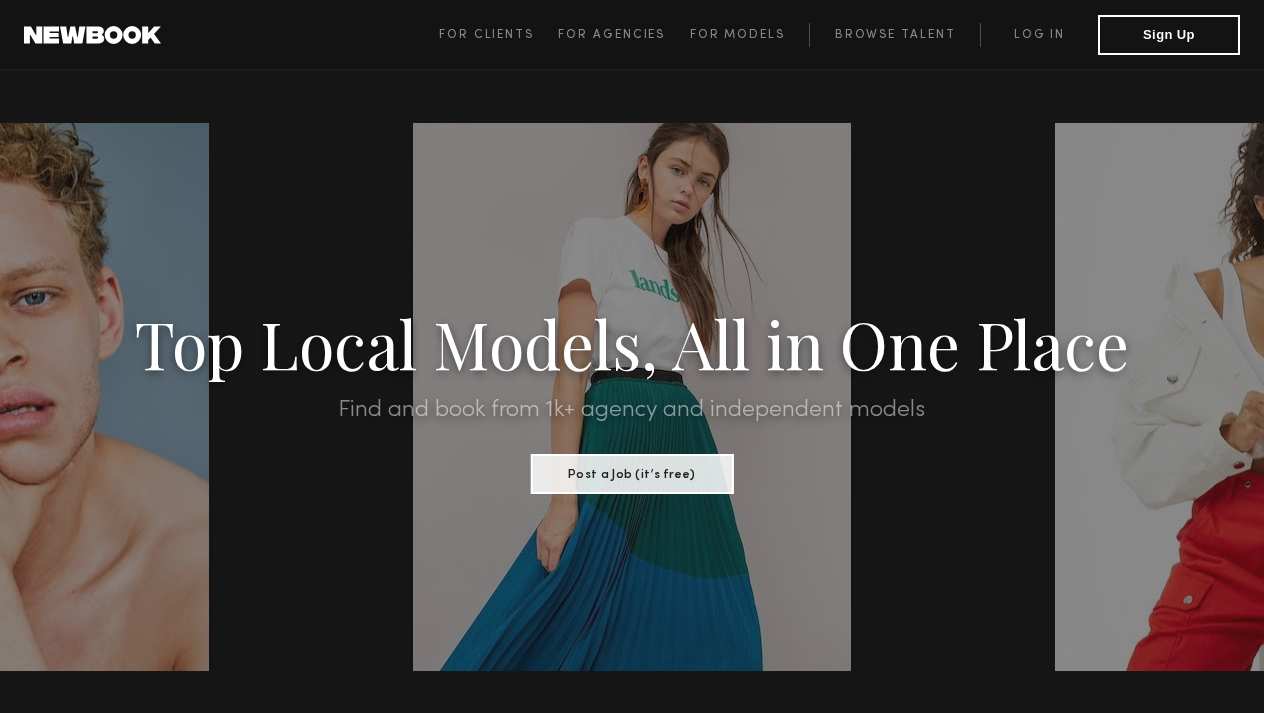 scroll, scrollTop: 0, scrollLeft: 0, axis: both 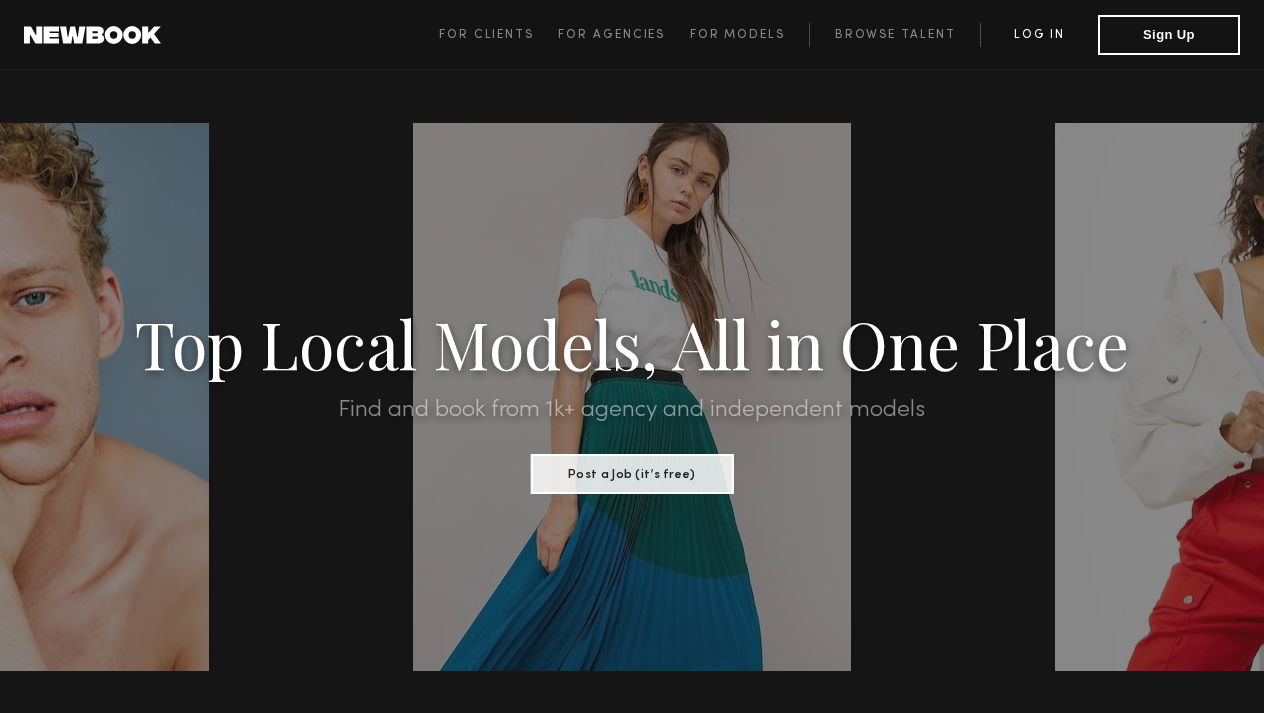 click on "Log in" 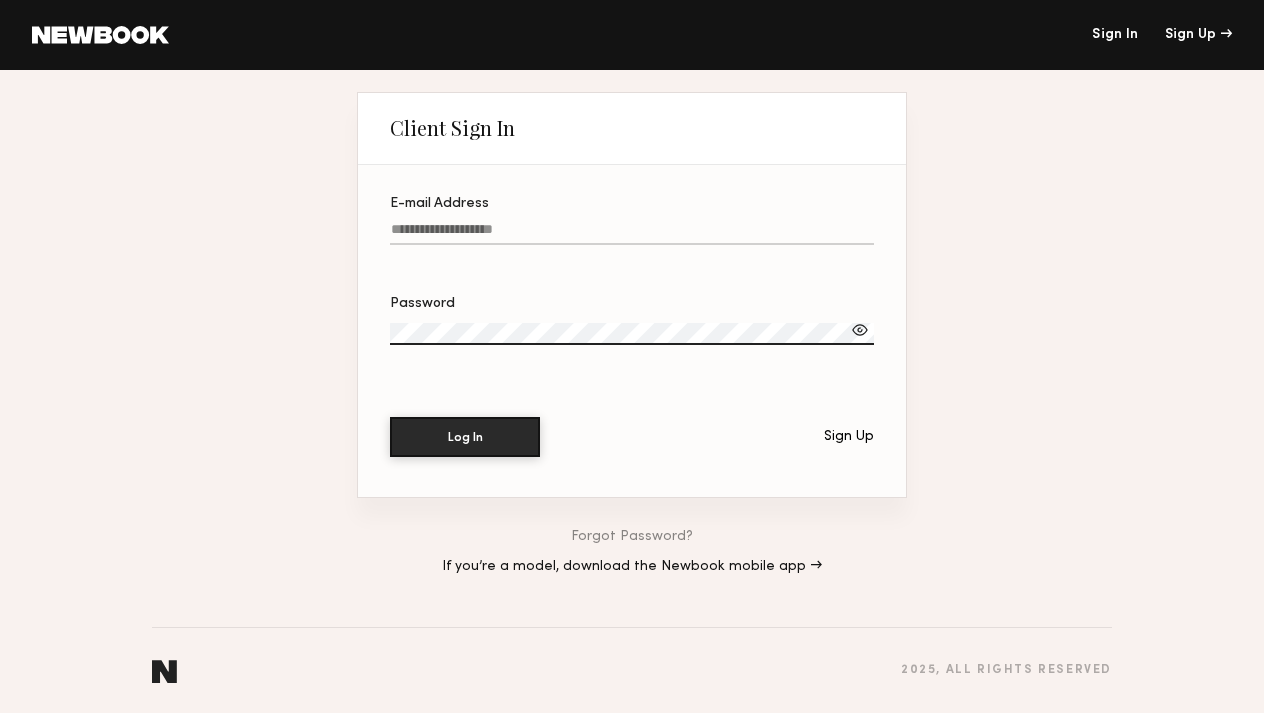 type on "**********" 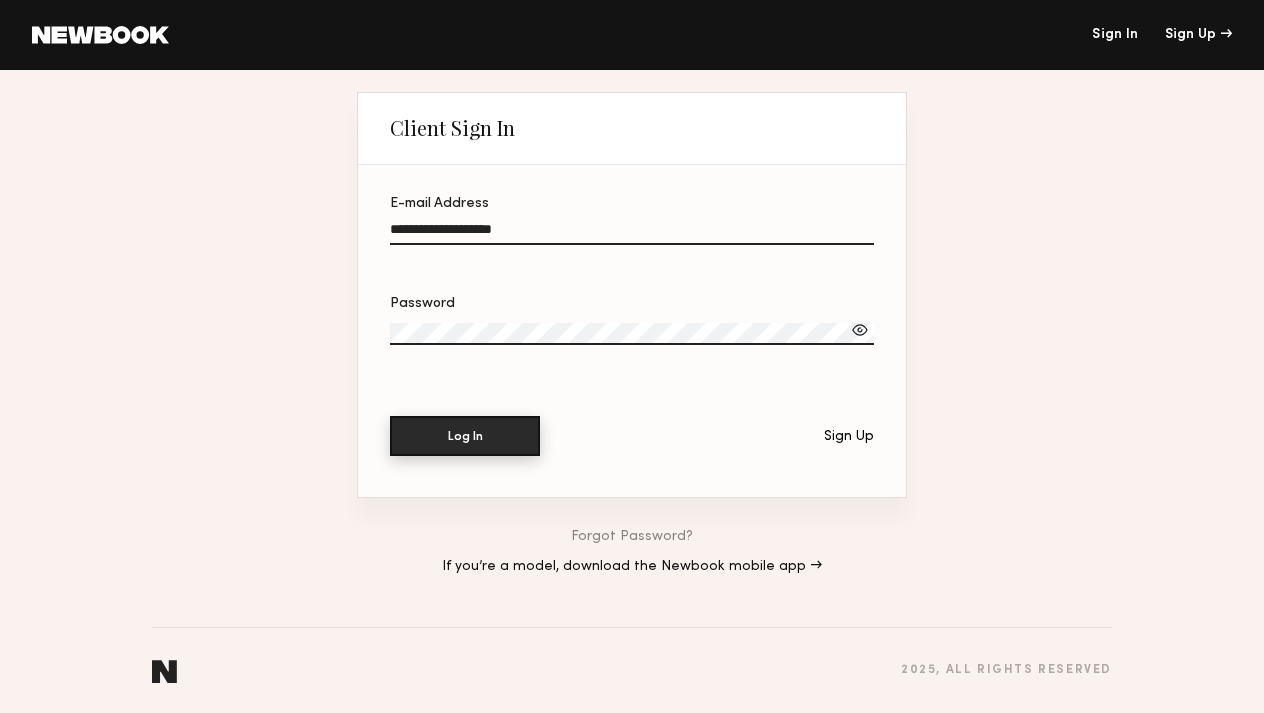 click on "Log In" 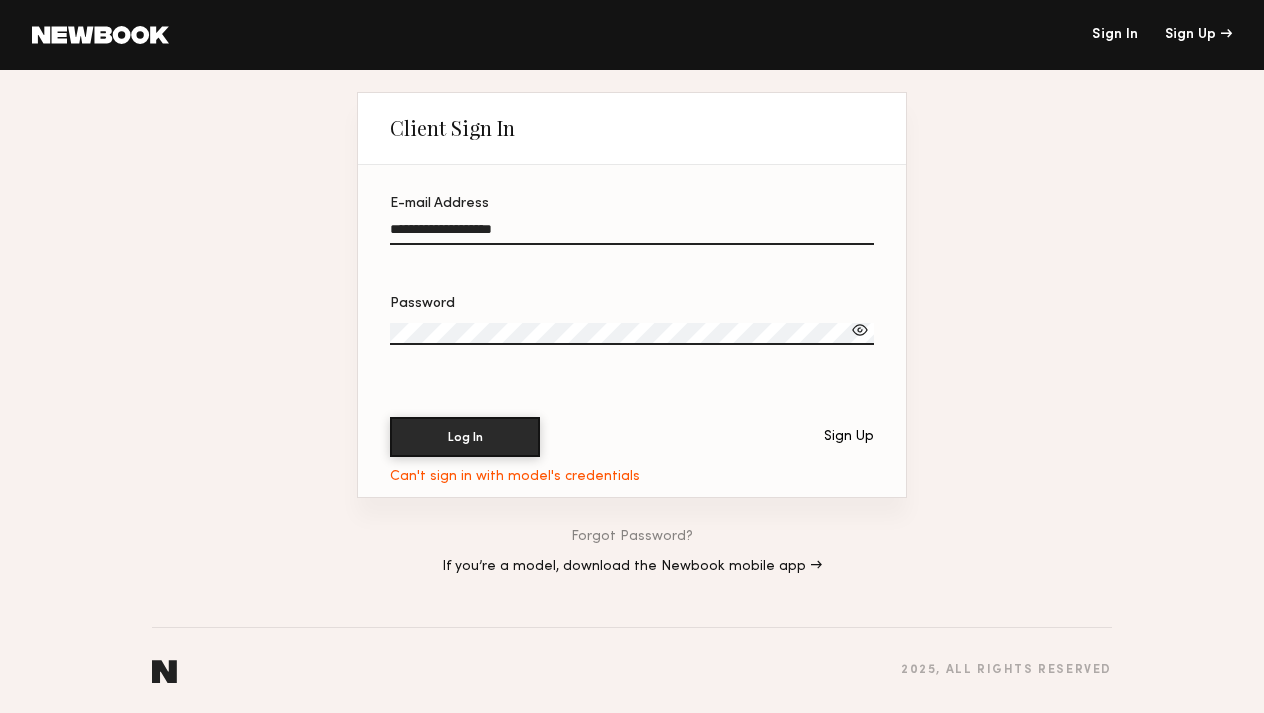 click on "**********" at bounding box center [632, 356] 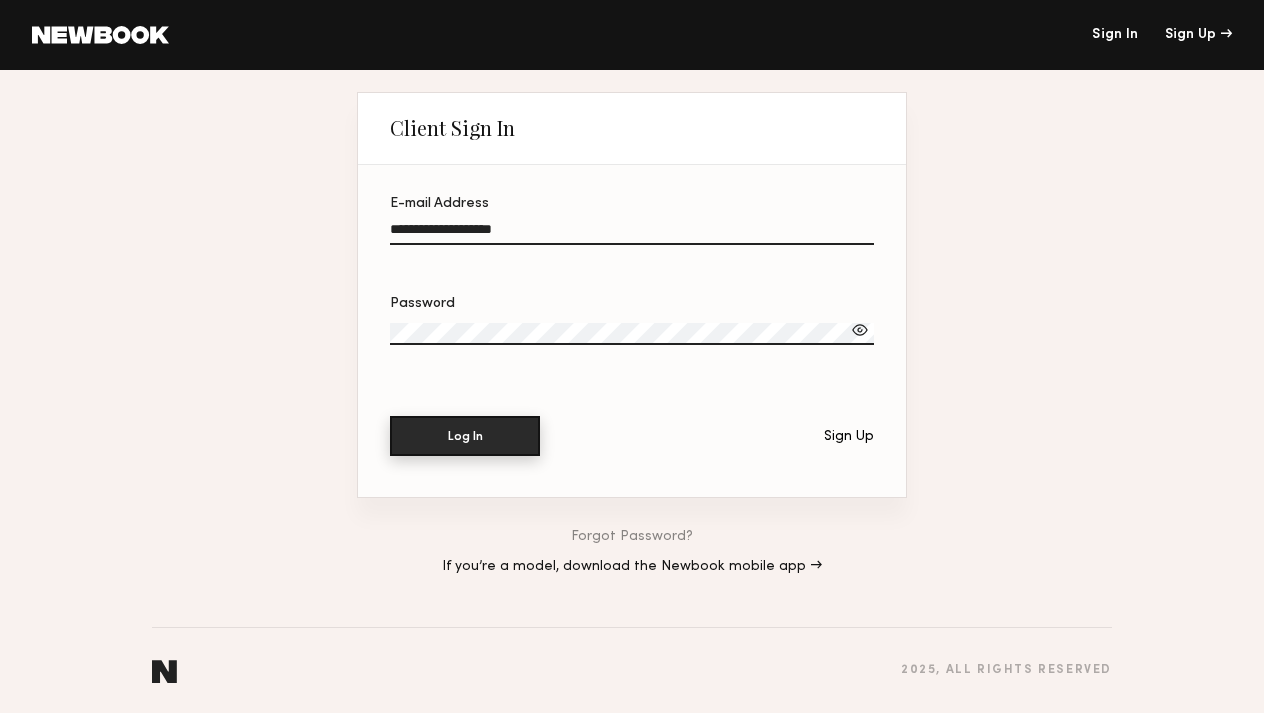 click on "Log In" 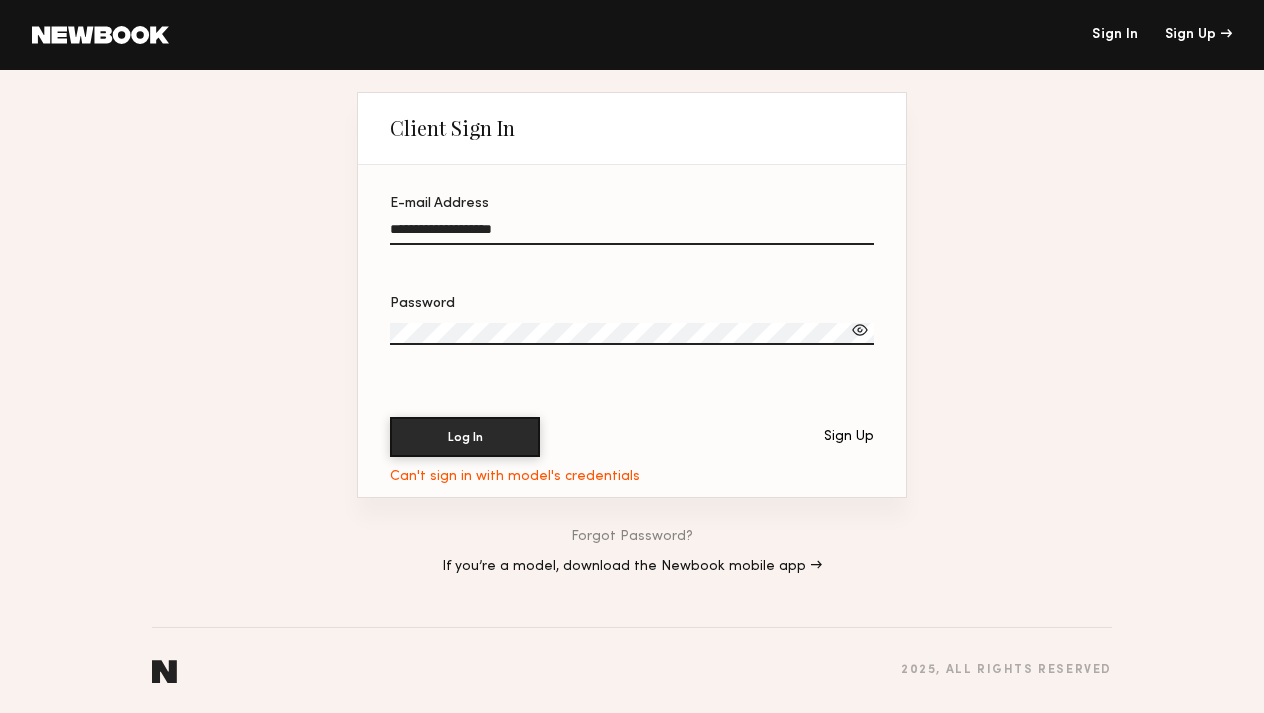 click on "**********" 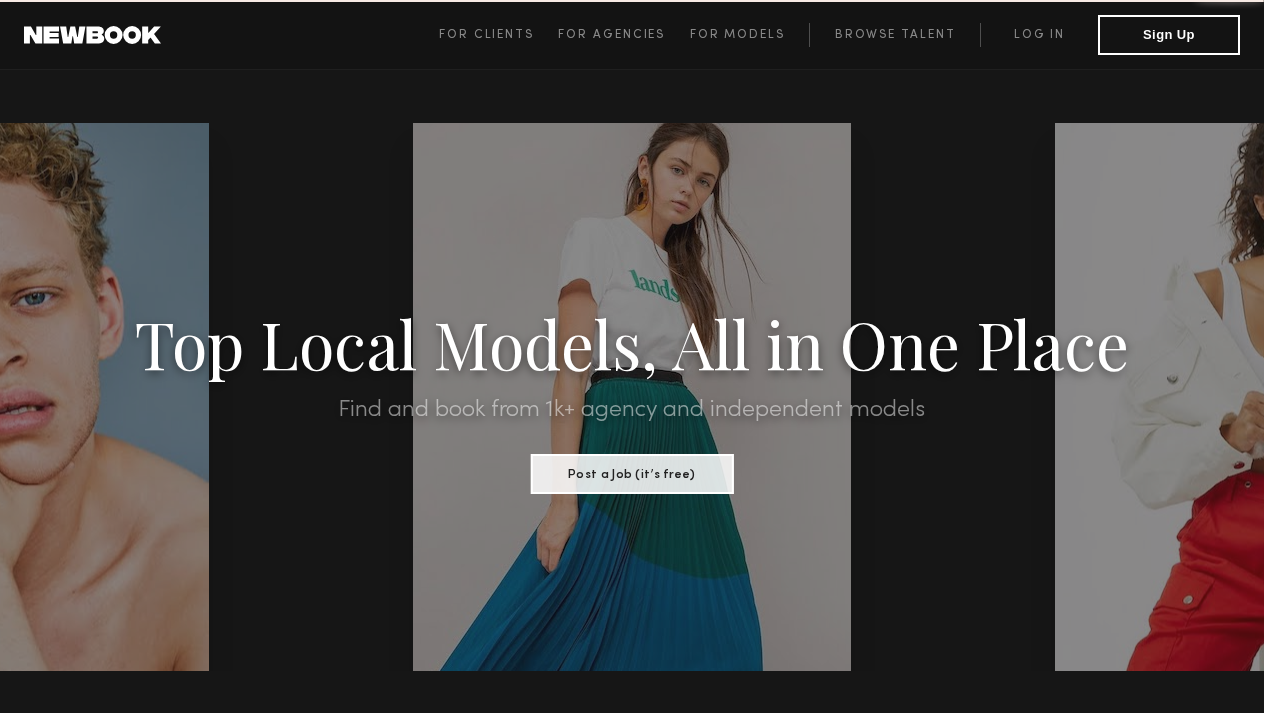 scroll, scrollTop: 0, scrollLeft: 0, axis: both 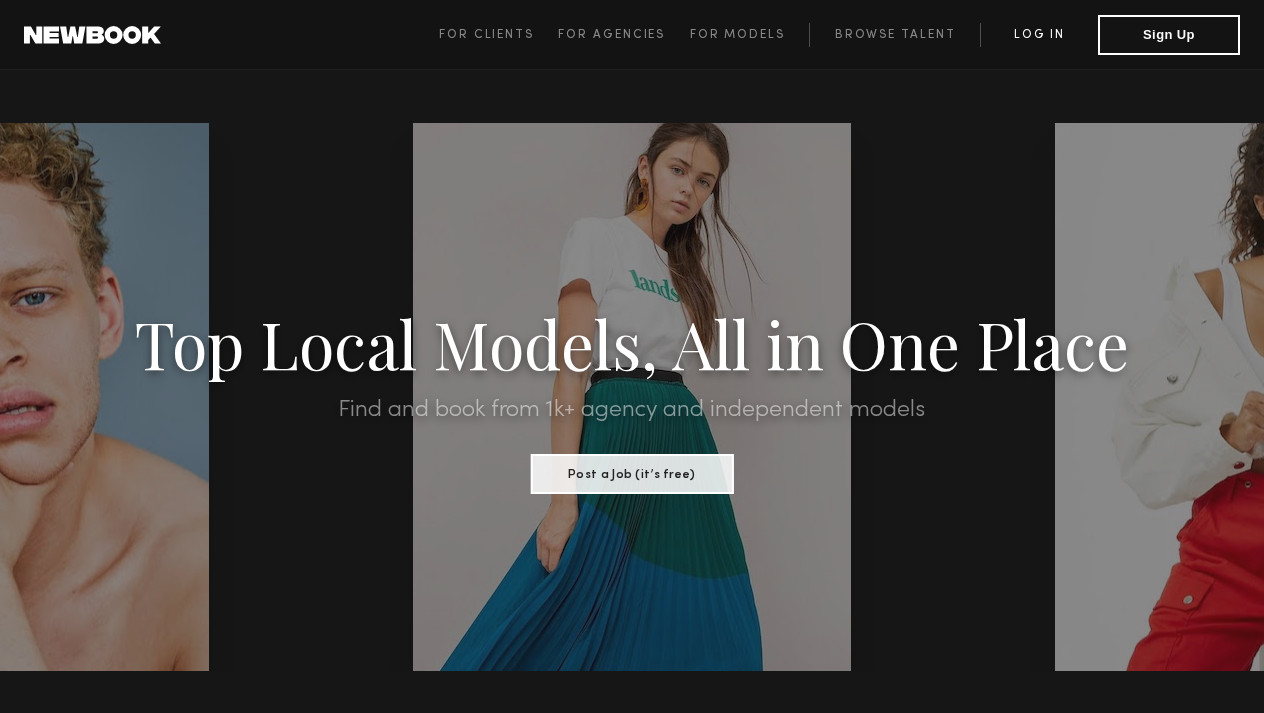 click on "Log in" 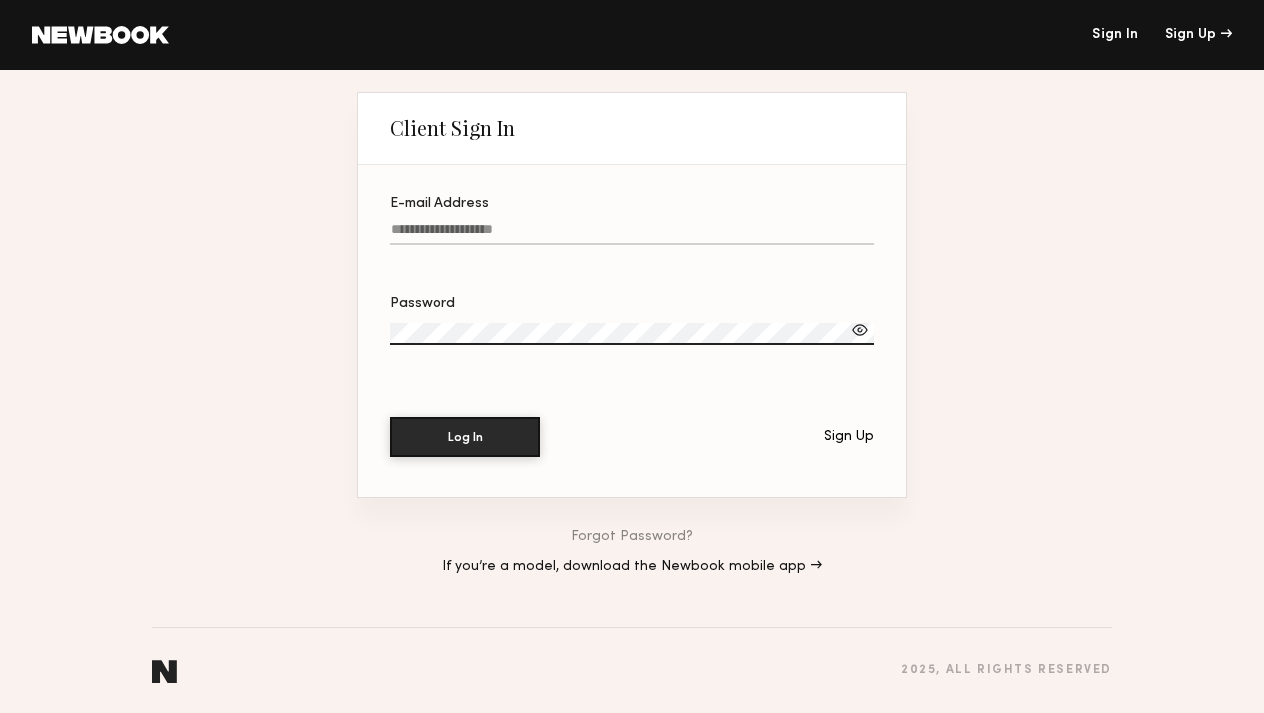 type on "**********" 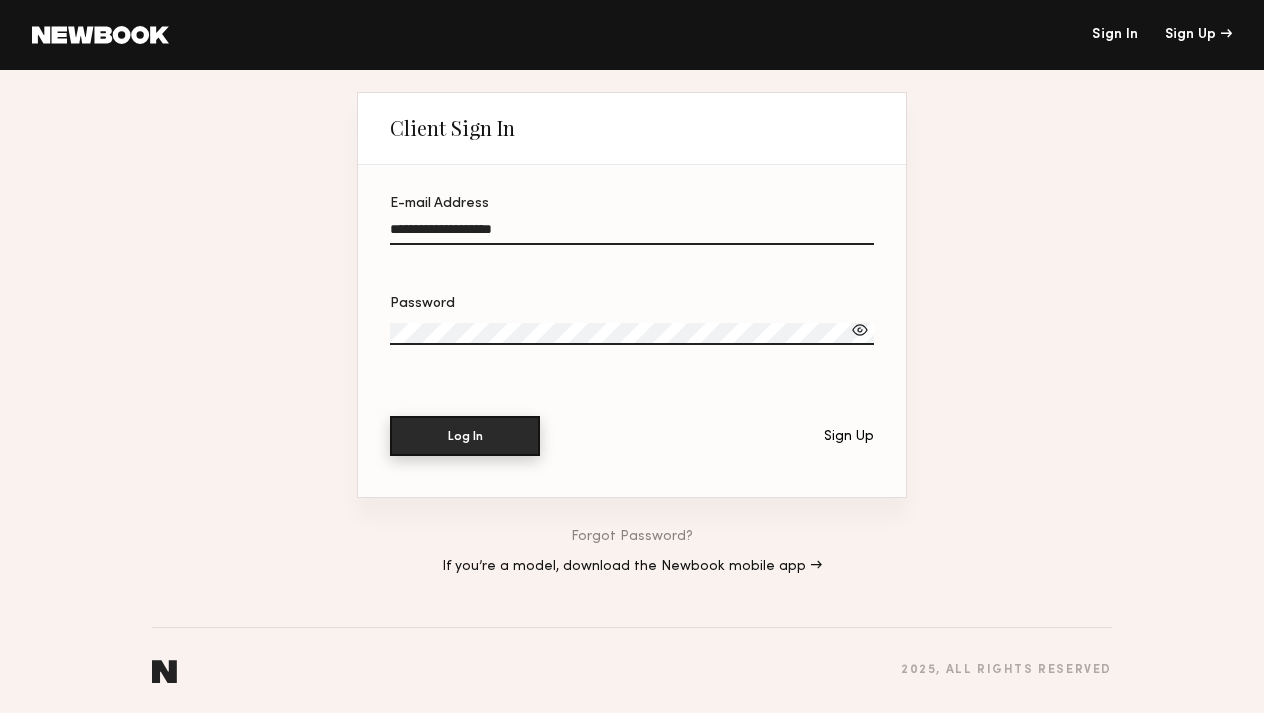 click on "Log In" 